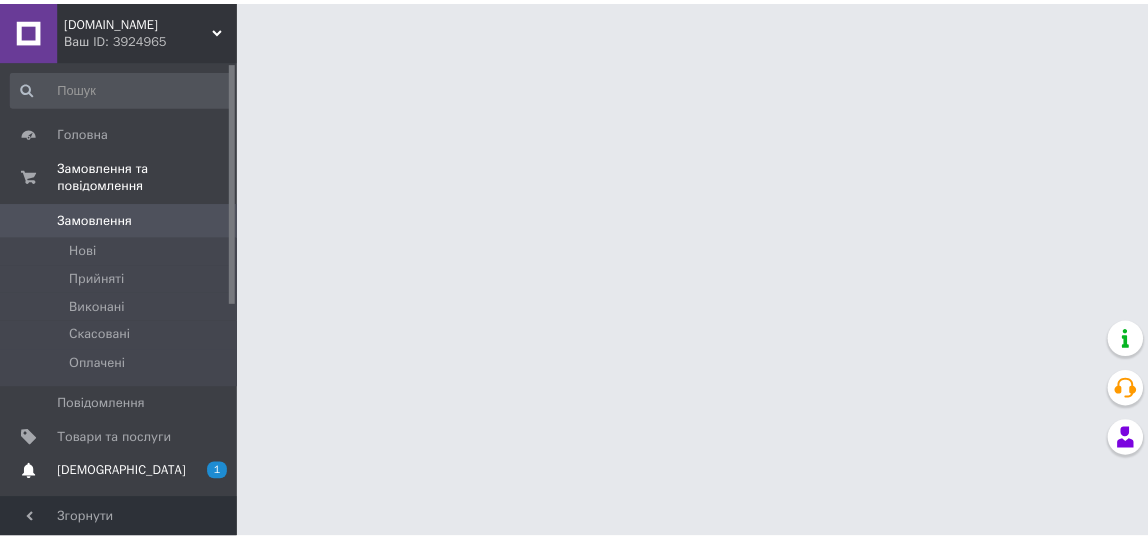 scroll, scrollTop: 0, scrollLeft: 0, axis: both 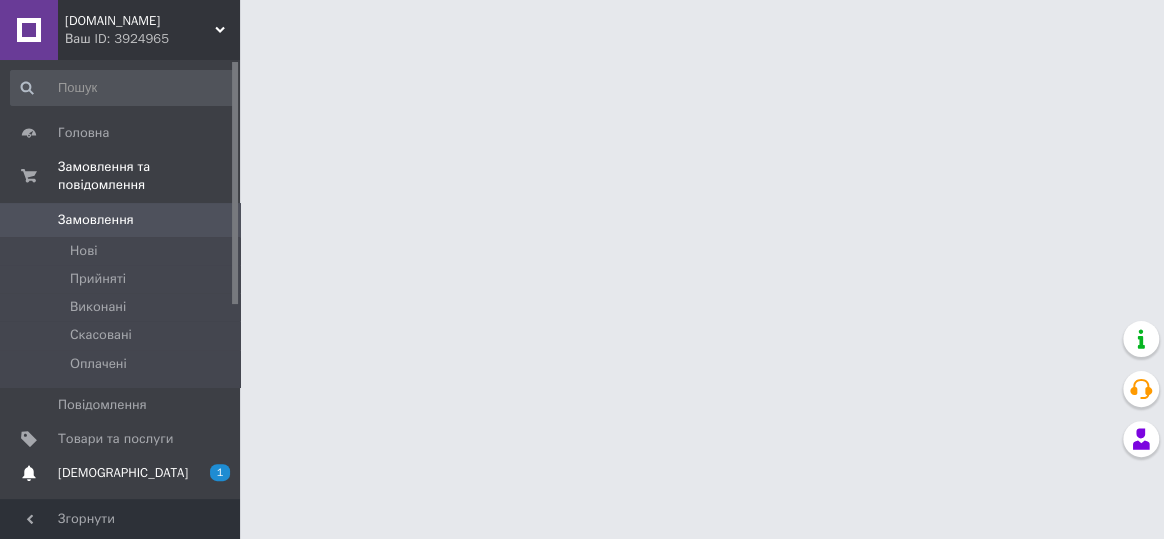 click on "[DEMOGRAPHIC_DATA]" at bounding box center (123, 473) 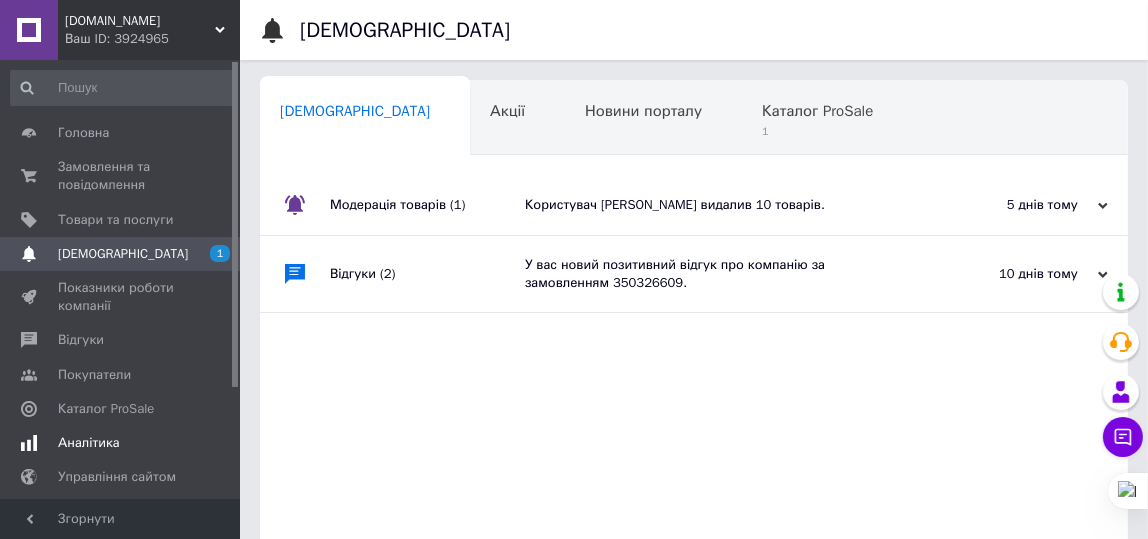 scroll, scrollTop: 0, scrollLeft: 10, axis: horizontal 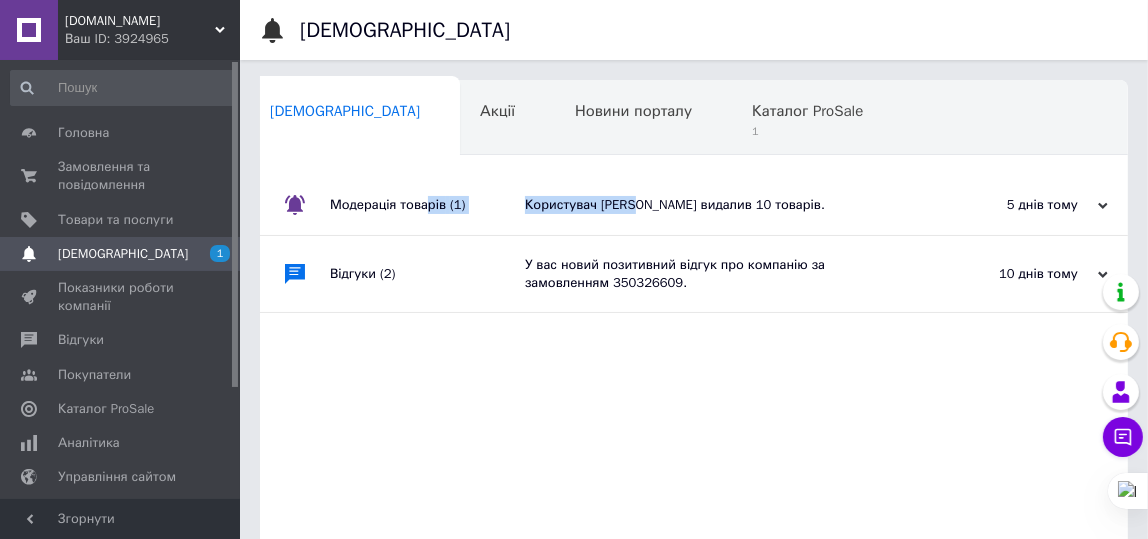 drag, startPoint x: 467, startPoint y: 195, endPoint x: 403, endPoint y: 200, distance: 64.195015 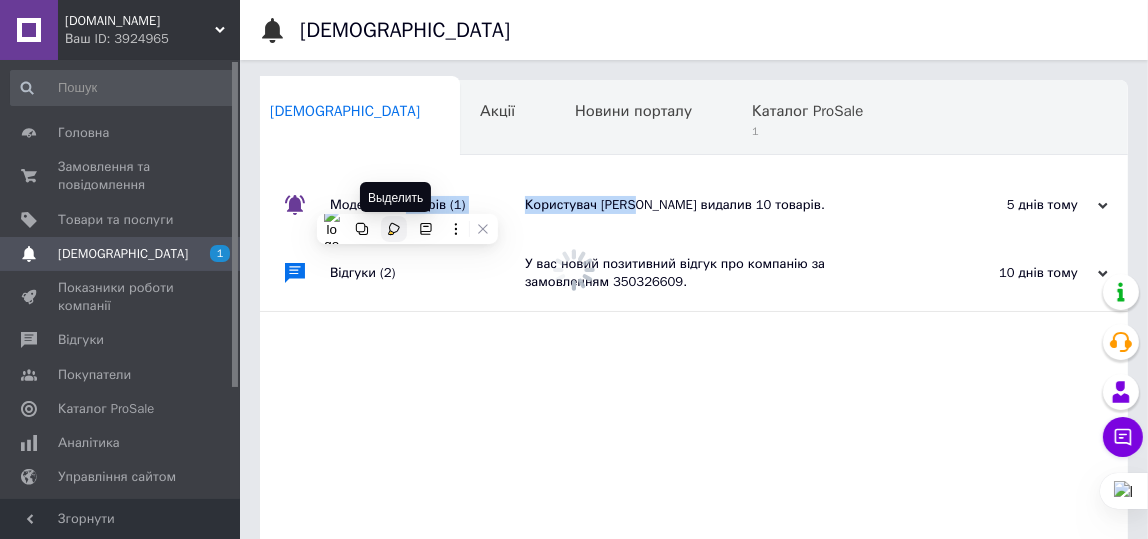 click at bounding box center [394, 229] 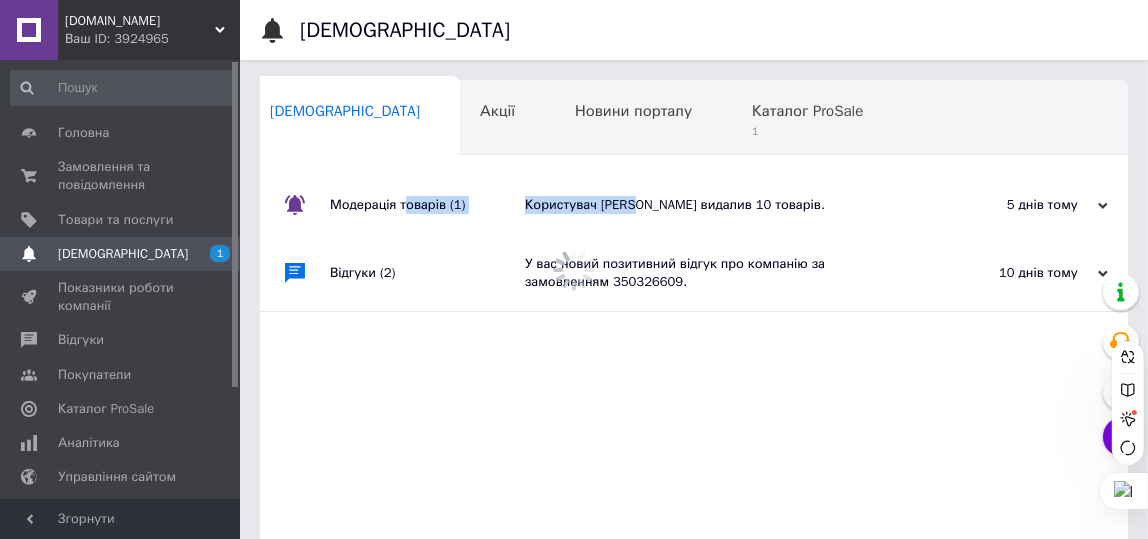 click on "Модерація товарів   (1)" at bounding box center (427, 205) 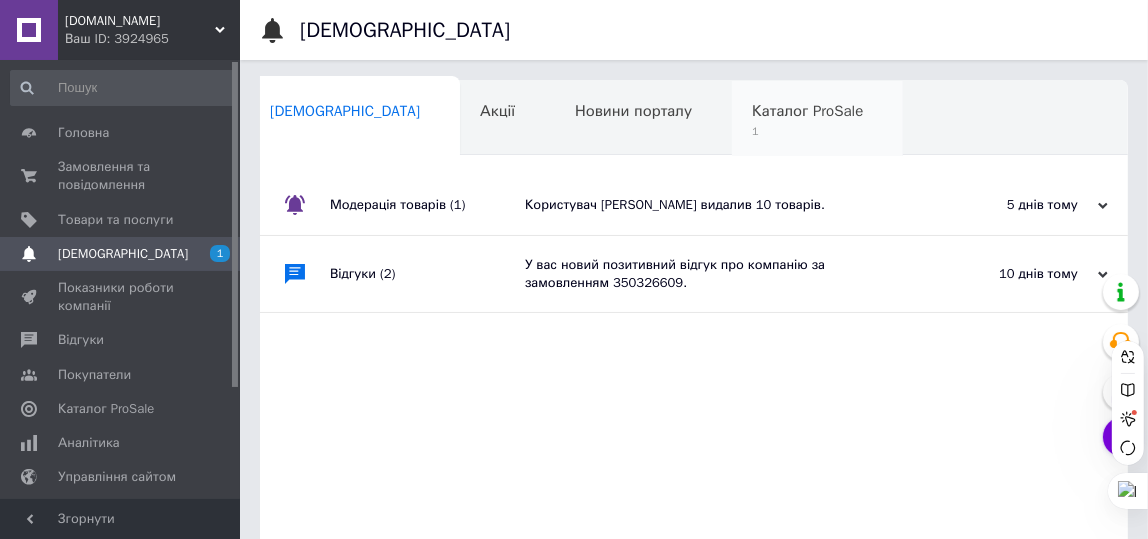 click on "Каталог ProSale" at bounding box center (807, 111) 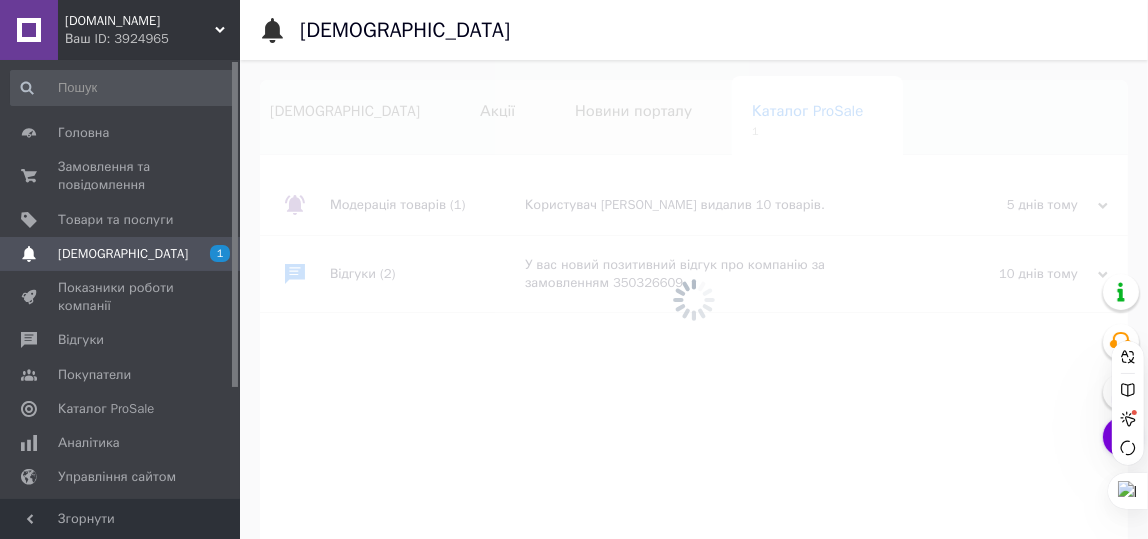 scroll, scrollTop: 0, scrollLeft: 105, axis: horizontal 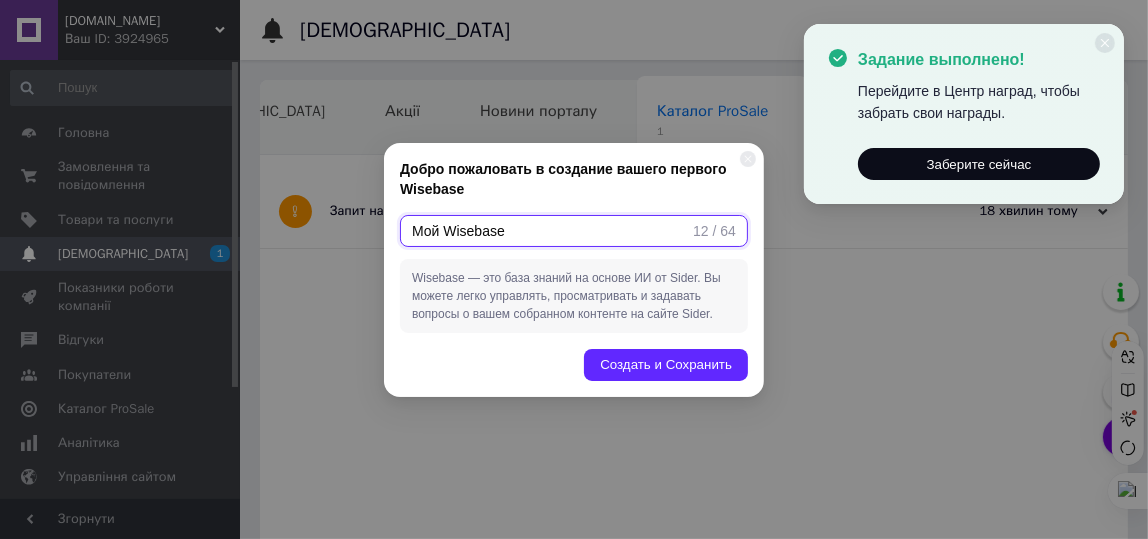 drag, startPoint x: 750, startPoint y: 158, endPoint x: 778, endPoint y: 141, distance: 32.75668 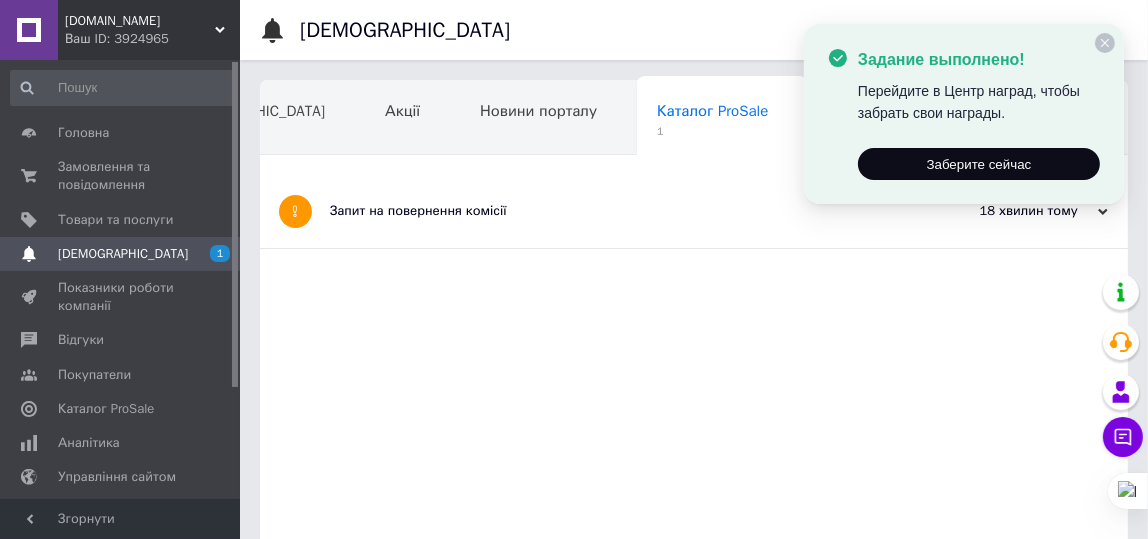 click 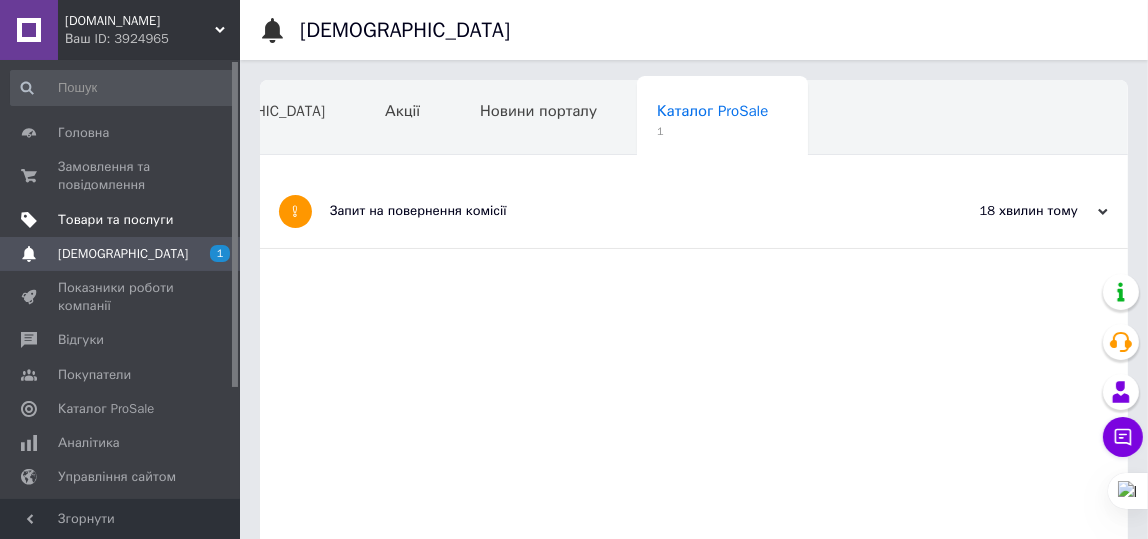 click on "Товари та послуги" at bounding box center (115, 220) 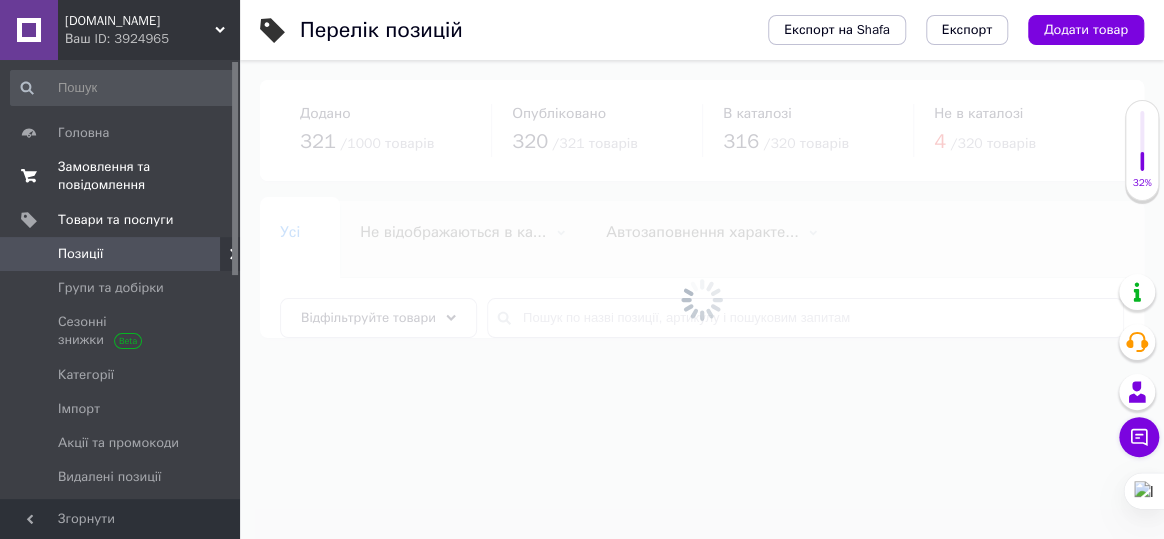 click on "Замовлення та повідомлення" at bounding box center [121, 176] 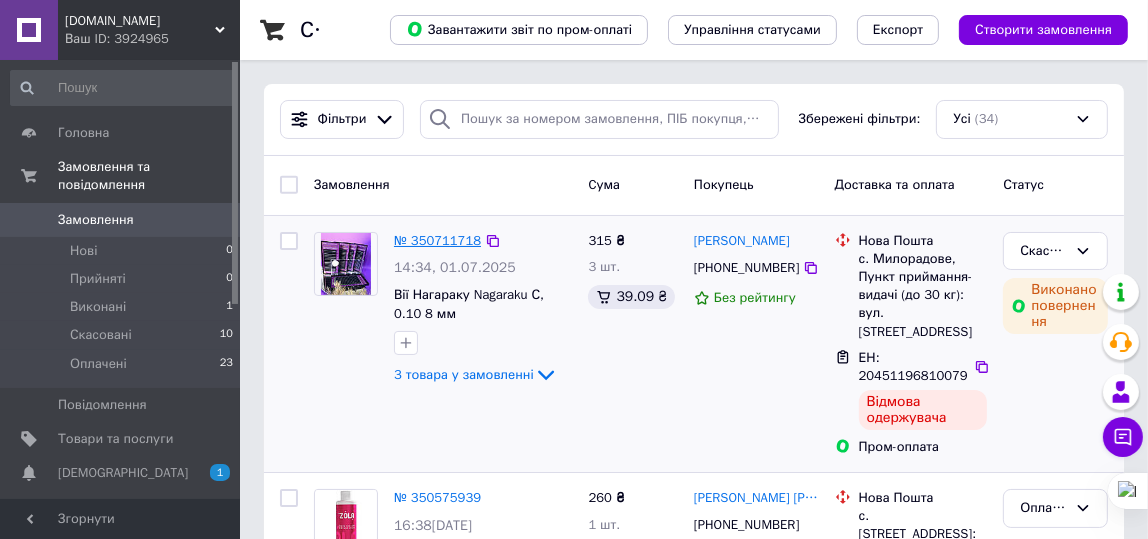 click on "№ 350711718" at bounding box center [437, 240] 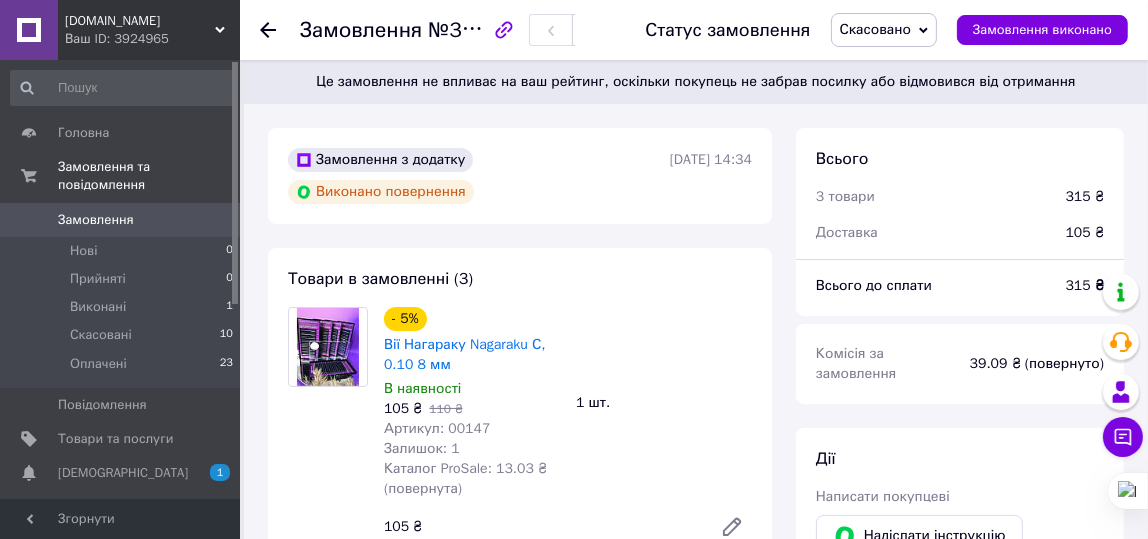 scroll, scrollTop: 60, scrollLeft: 0, axis: vertical 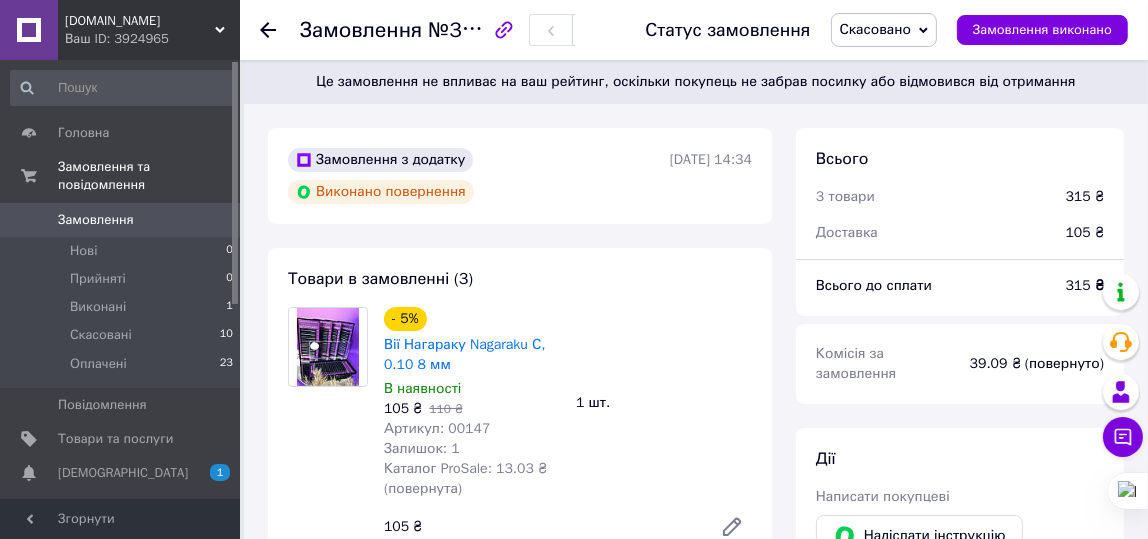 click 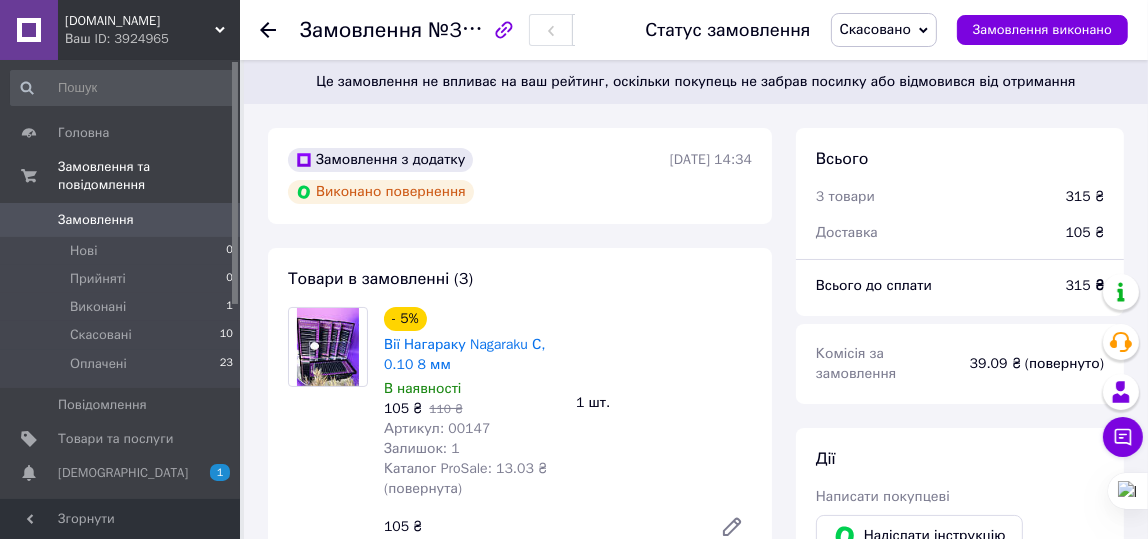 drag, startPoint x: 643, startPoint y: 484, endPoint x: 622, endPoint y: 488, distance: 21.377558 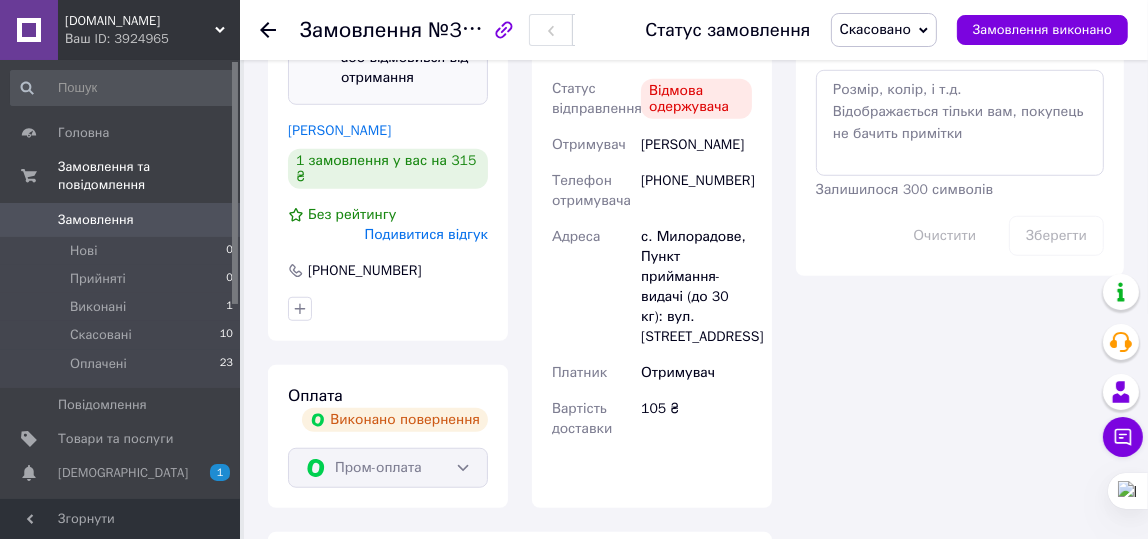 scroll, scrollTop: 1515, scrollLeft: 0, axis: vertical 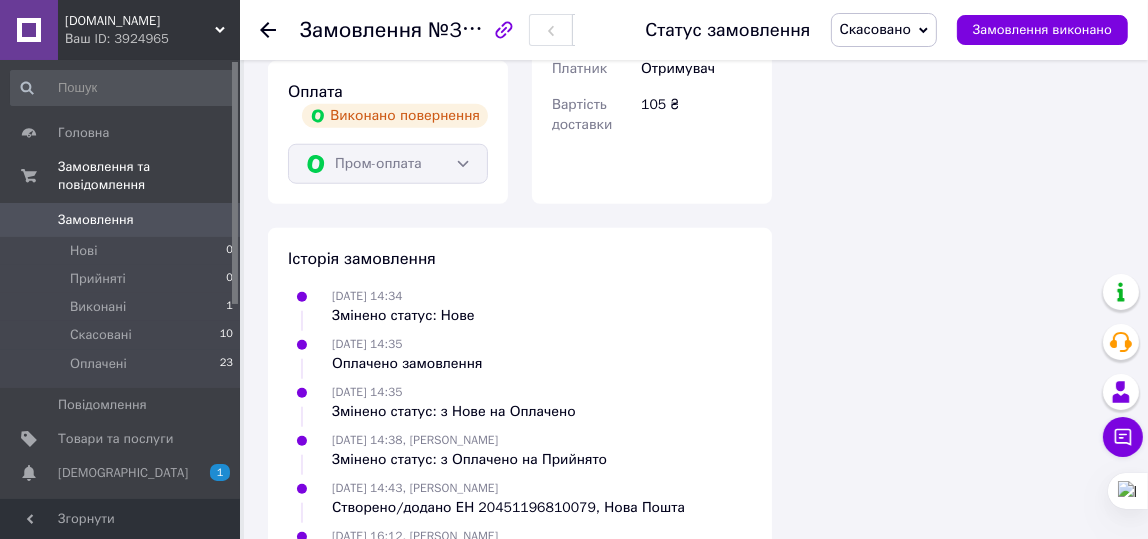 click on "Пром-оплата" at bounding box center [388, 164] 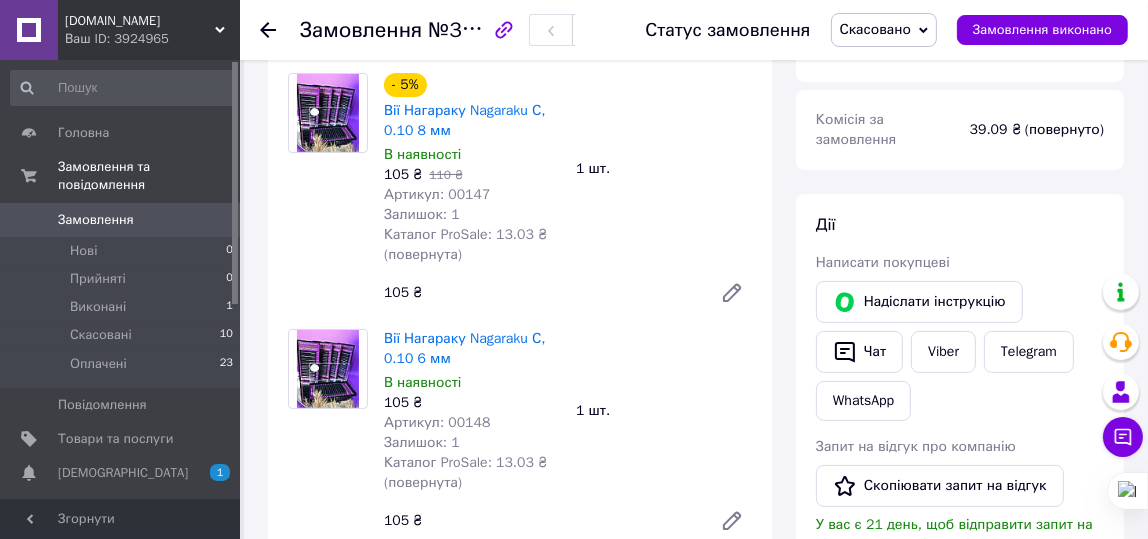 scroll, scrollTop: 0, scrollLeft: 0, axis: both 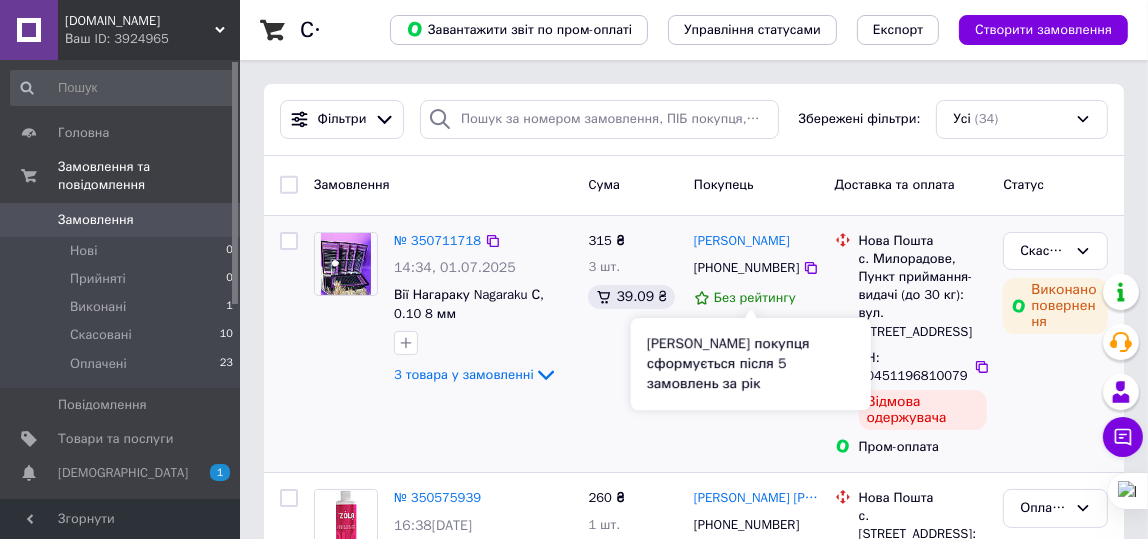 click on "Без рейтингу" at bounding box center [755, 297] 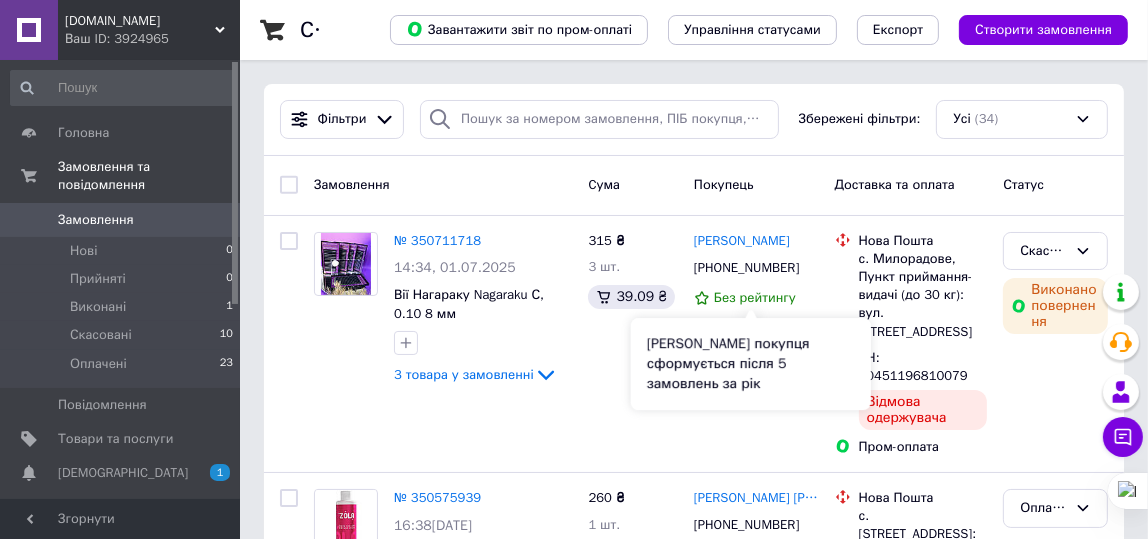 click on "[PERSON_NAME] покупця сформується після 5 замовлень за рік" at bounding box center [751, 364] 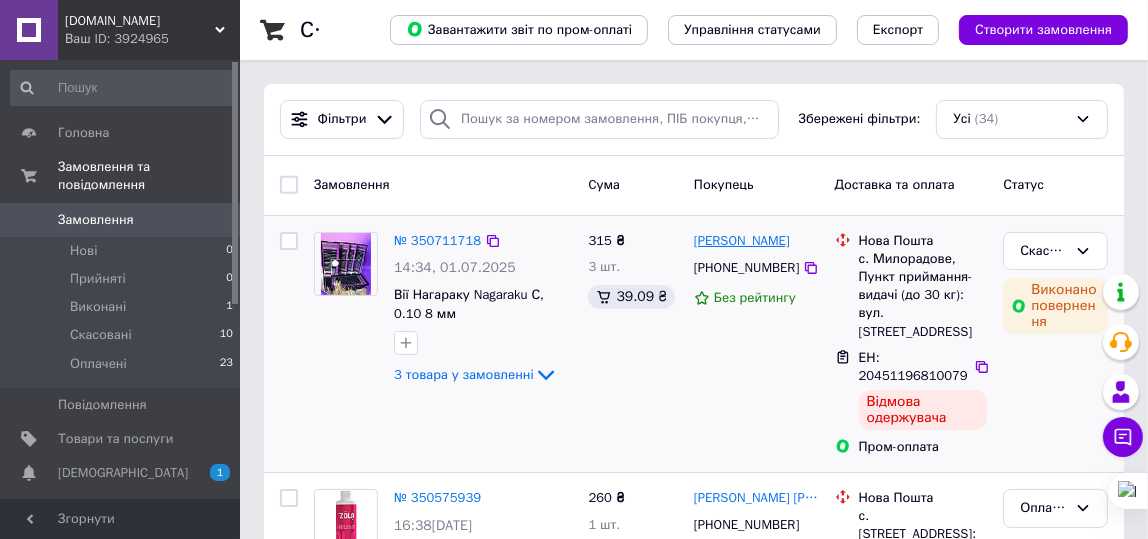click on "[PERSON_NAME]" at bounding box center (742, 241) 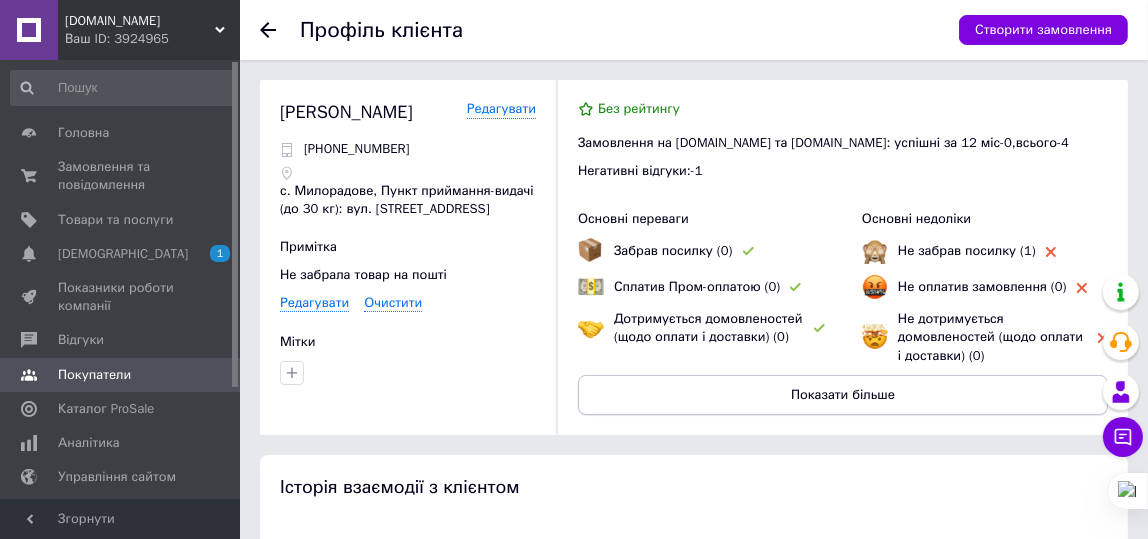 click on "Показати більше" at bounding box center (843, 395) 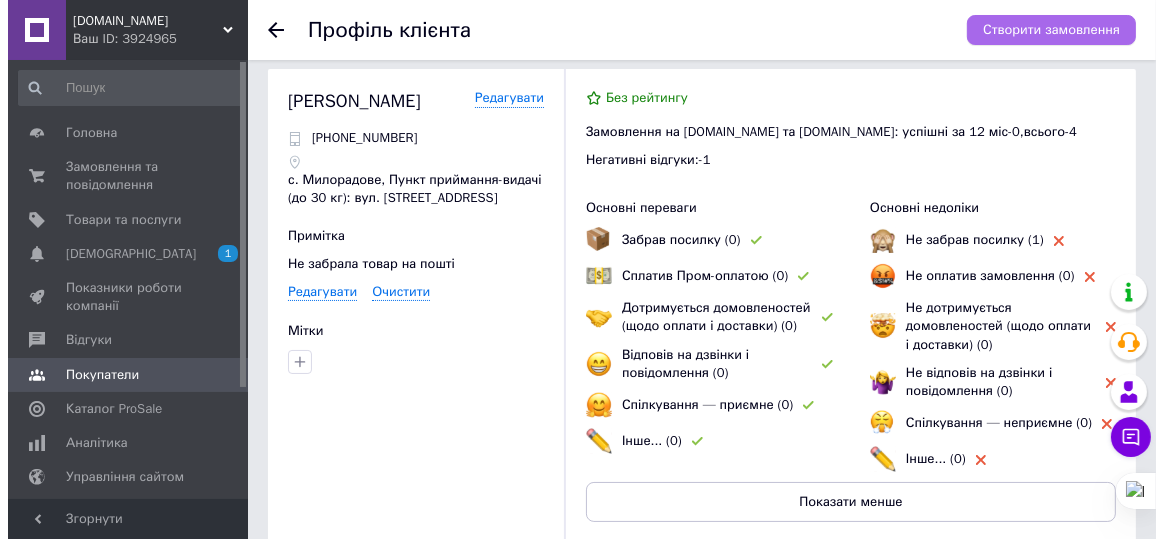 scroll, scrollTop: 0, scrollLeft: 0, axis: both 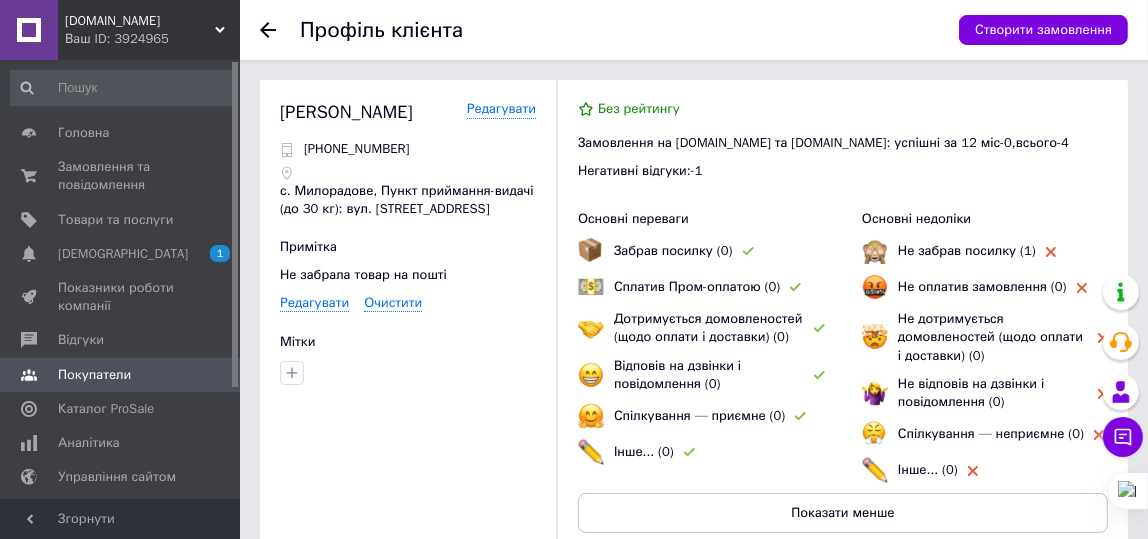 click on "Не забрав посилку (1)" at bounding box center [967, 250] 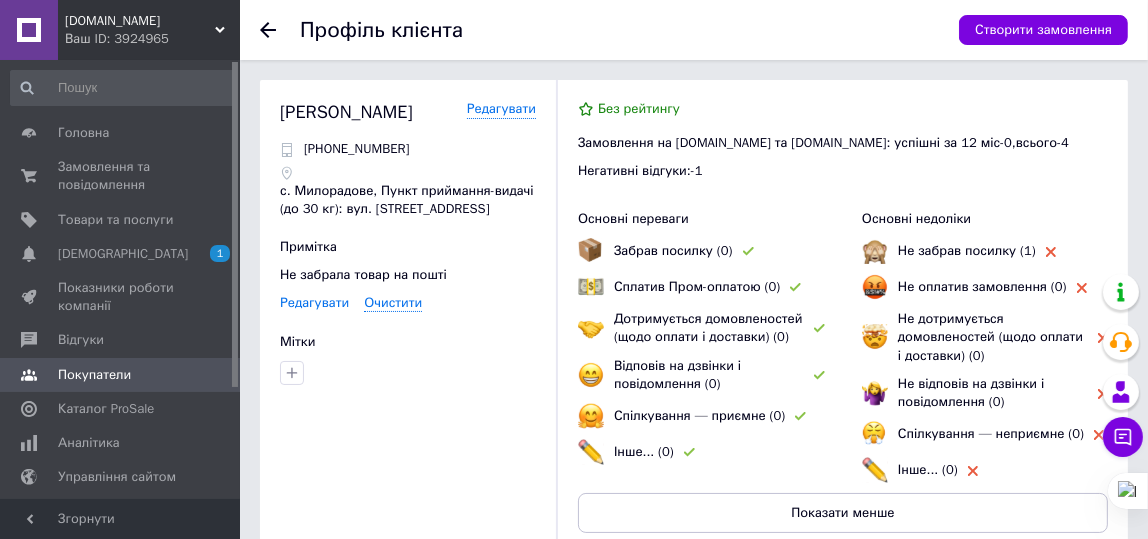 click on "Редагувати" at bounding box center [314, 303] 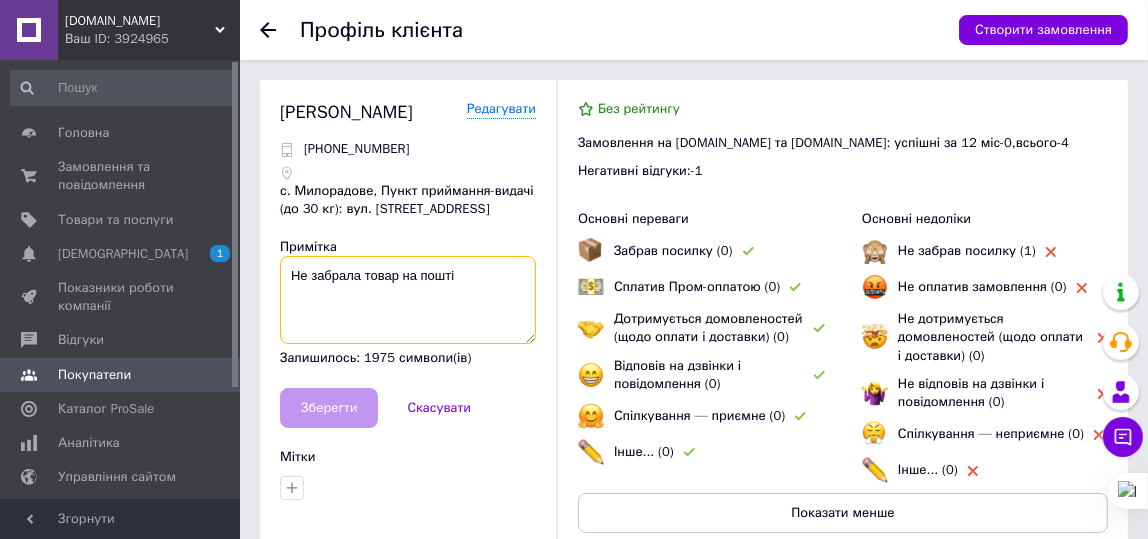 click on "Не забрала товар на пошті" at bounding box center (408, 300) 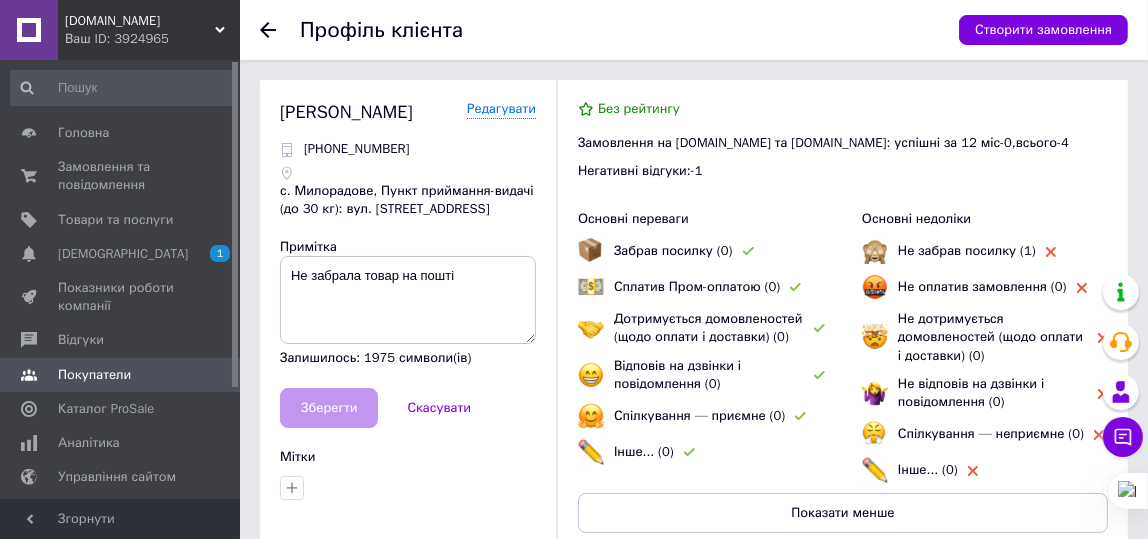 click on "Мітки" at bounding box center (408, 457) 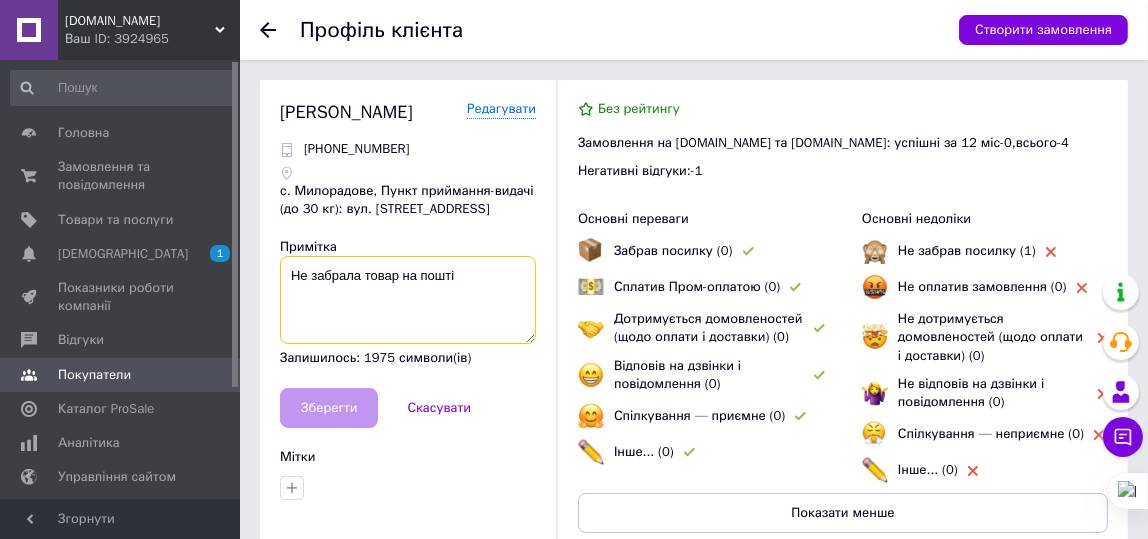 click on "Не забрала товар на пошті" at bounding box center [408, 300] 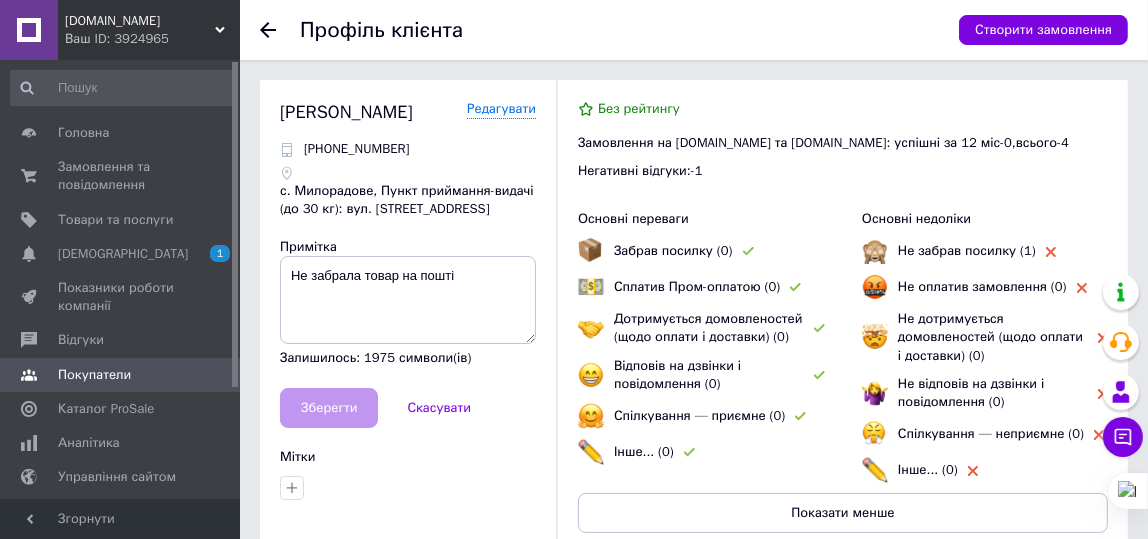 click on "Зберегти   Скасувати" at bounding box center (408, 408) 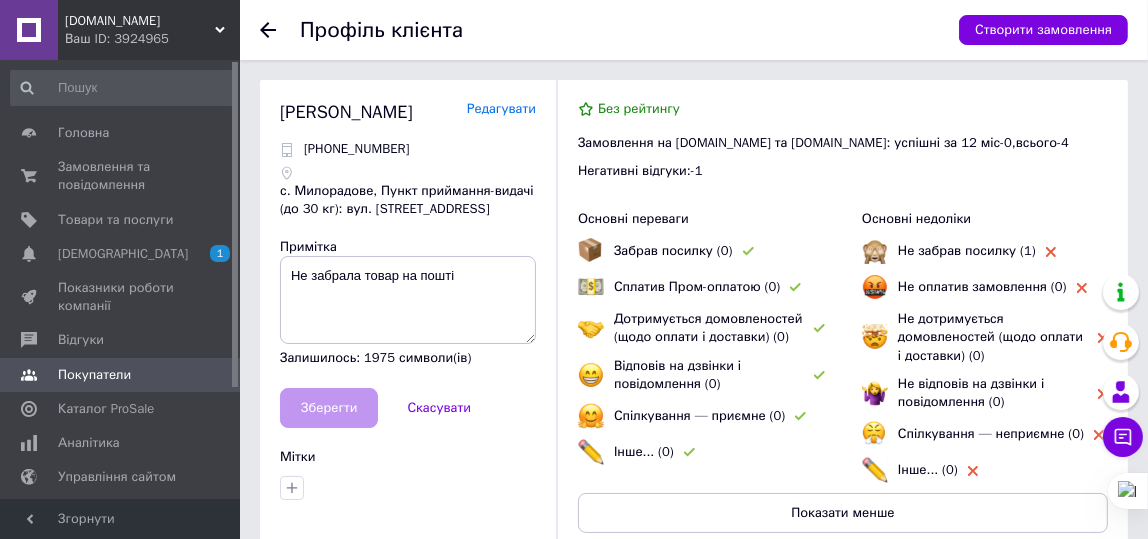 click on "Редагувати" at bounding box center (501, 109) 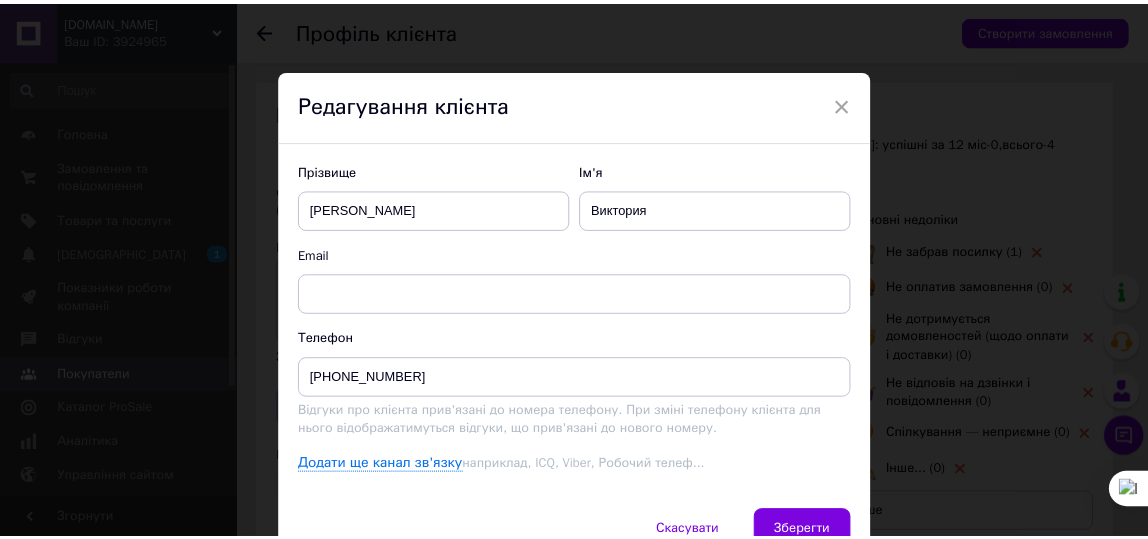 scroll, scrollTop: 99, scrollLeft: 0, axis: vertical 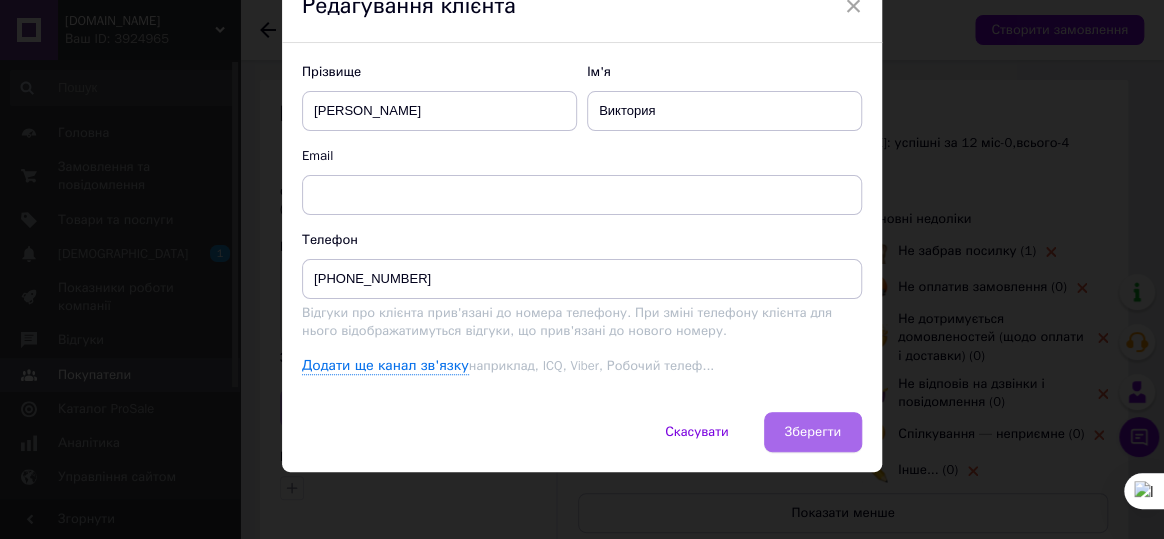 click on "Зберегти" at bounding box center (813, 432) 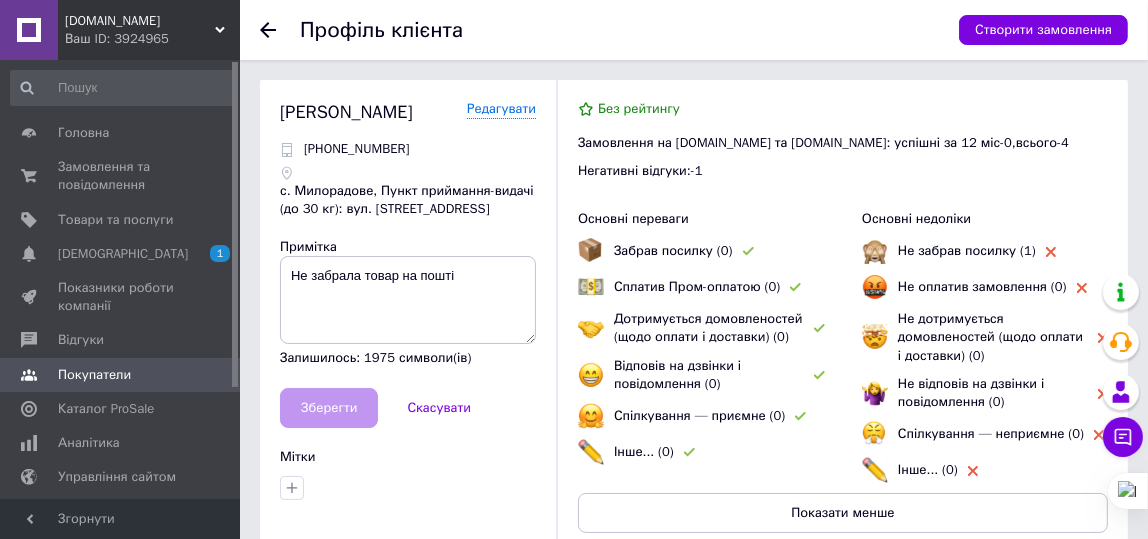 scroll, scrollTop: 470, scrollLeft: 0, axis: vertical 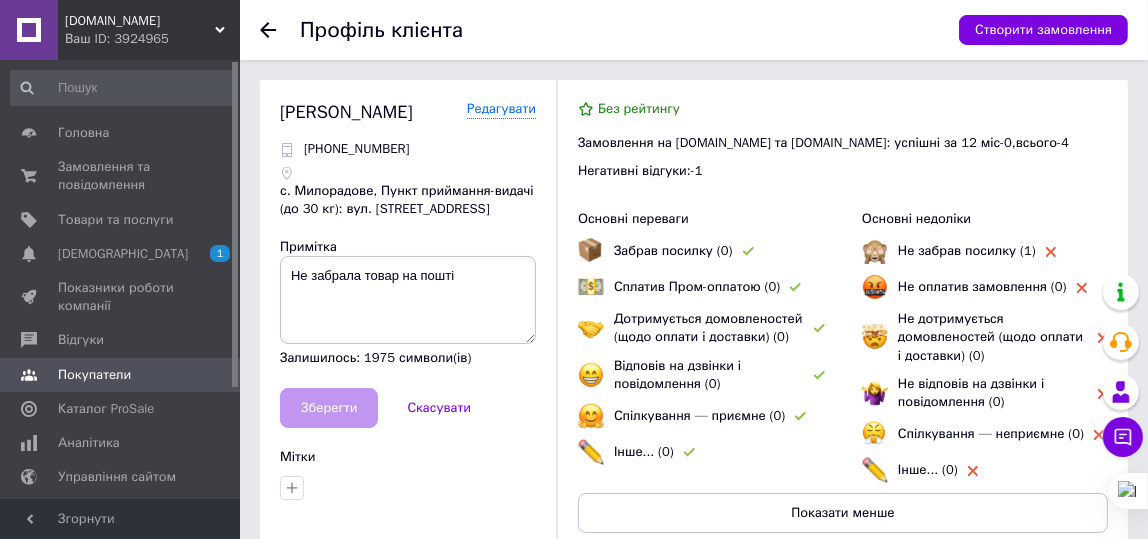 click on "Замовлення на [DOMAIN_NAME] та [DOMAIN_NAME]: успішні за 12 міс  -  0 ,  всього  -  4" at bounding box center (843, 143) 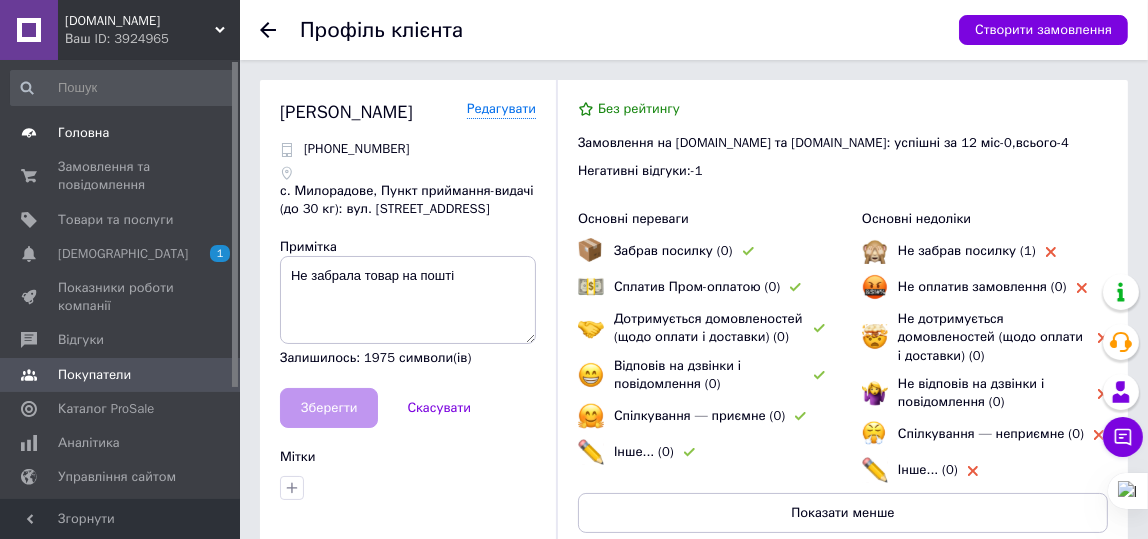 click on "Головна" at bounding box center [83, 133] 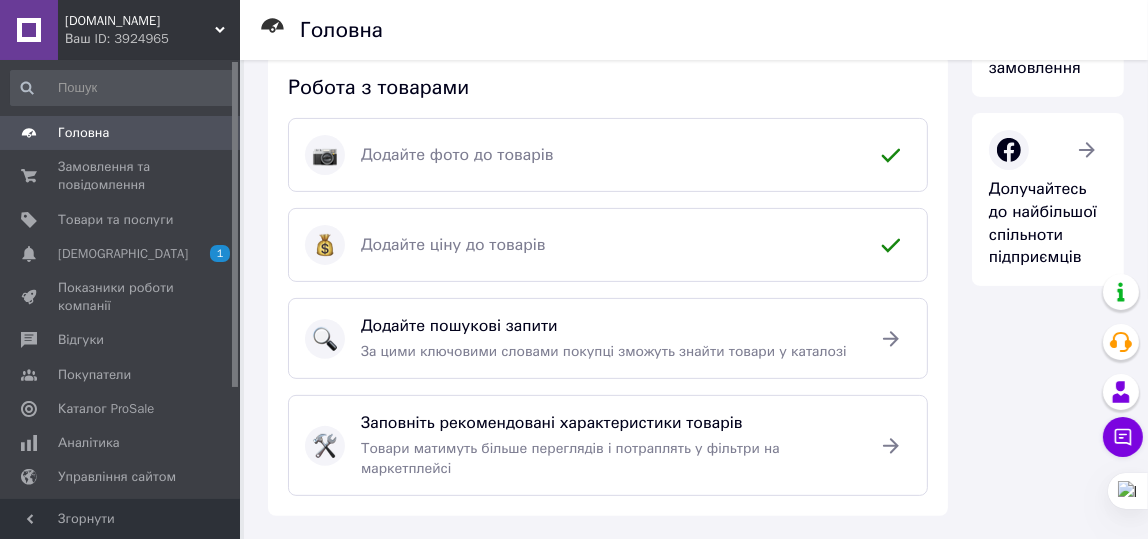 scroll, scrollTop: 465, scrollLeft: 0, axis: vertical 